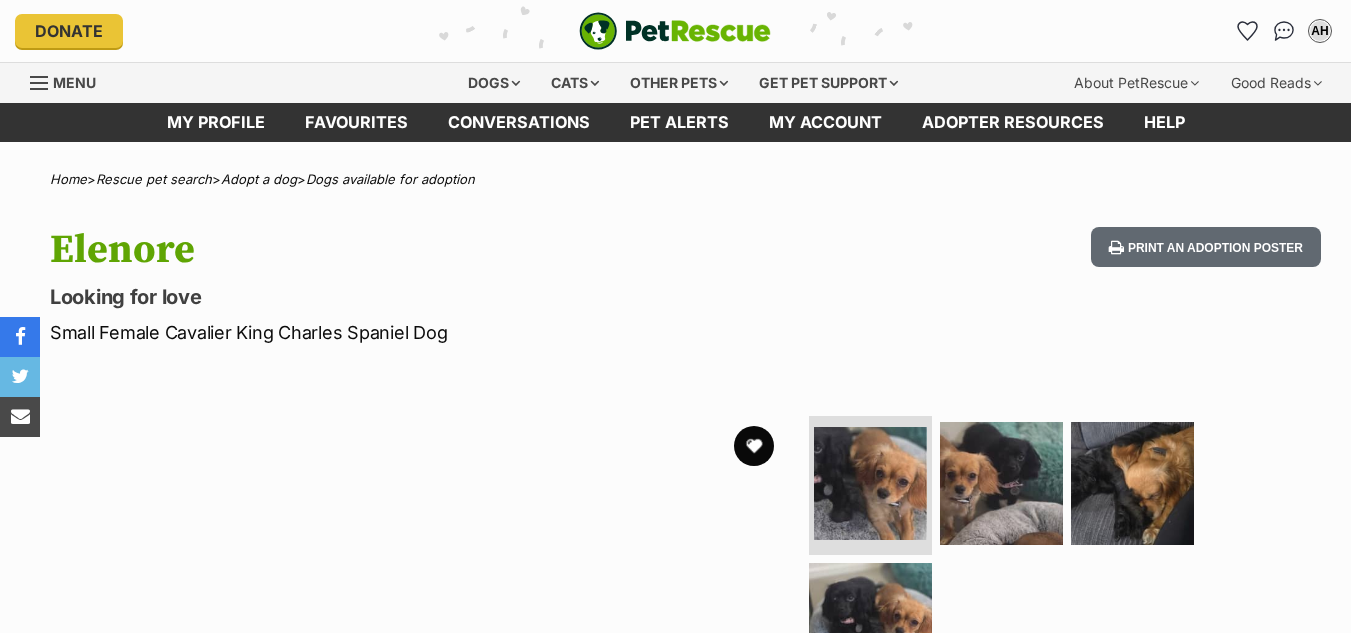 scroll, scrollTop: 0, scrollLeft: 0, axis: both 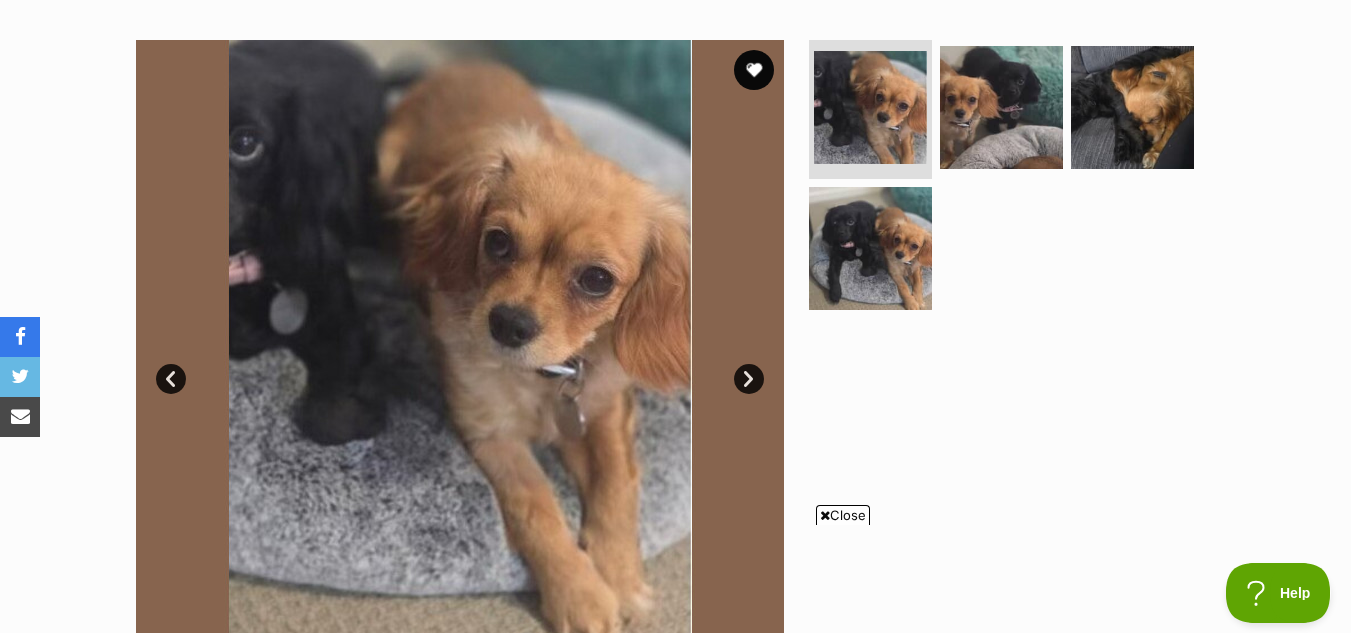 drag, startPoint x: 1355, startPoint y: 43, endPoint x: 1357, endPoint y: 119, distance: 76.02631 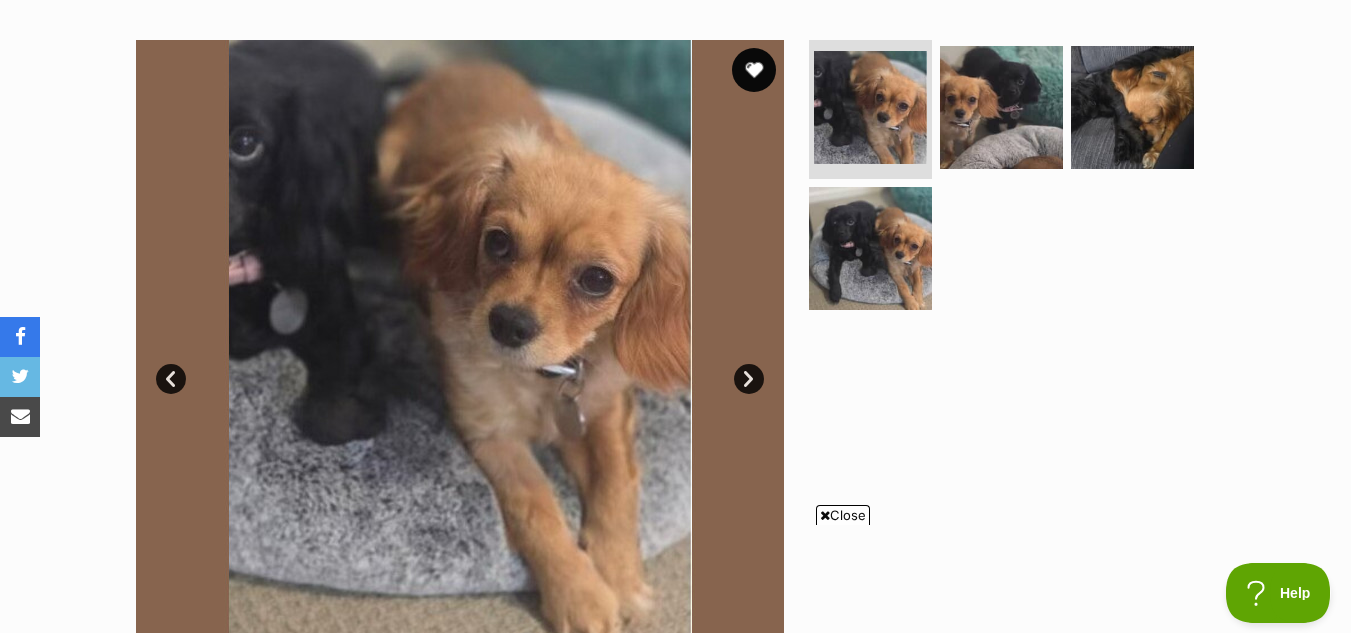 click at bounding box center (754, 70) 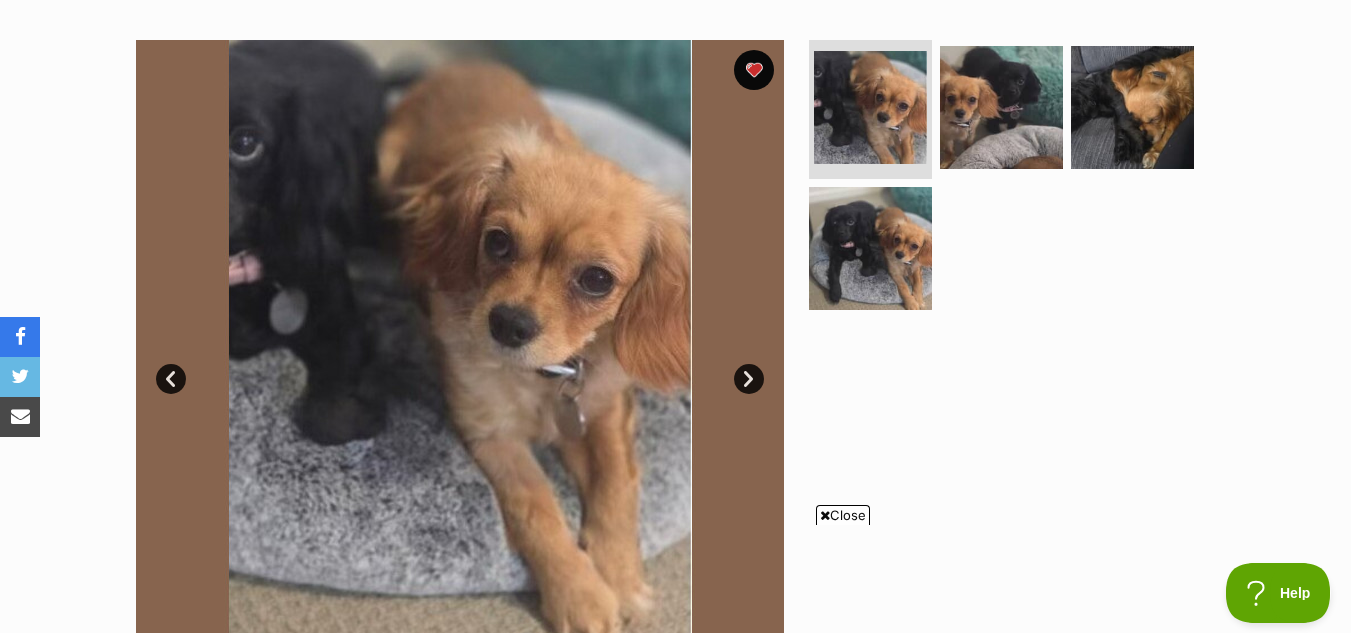 scroll, scrollTop: 0, scrollLeft: 0, axis: both 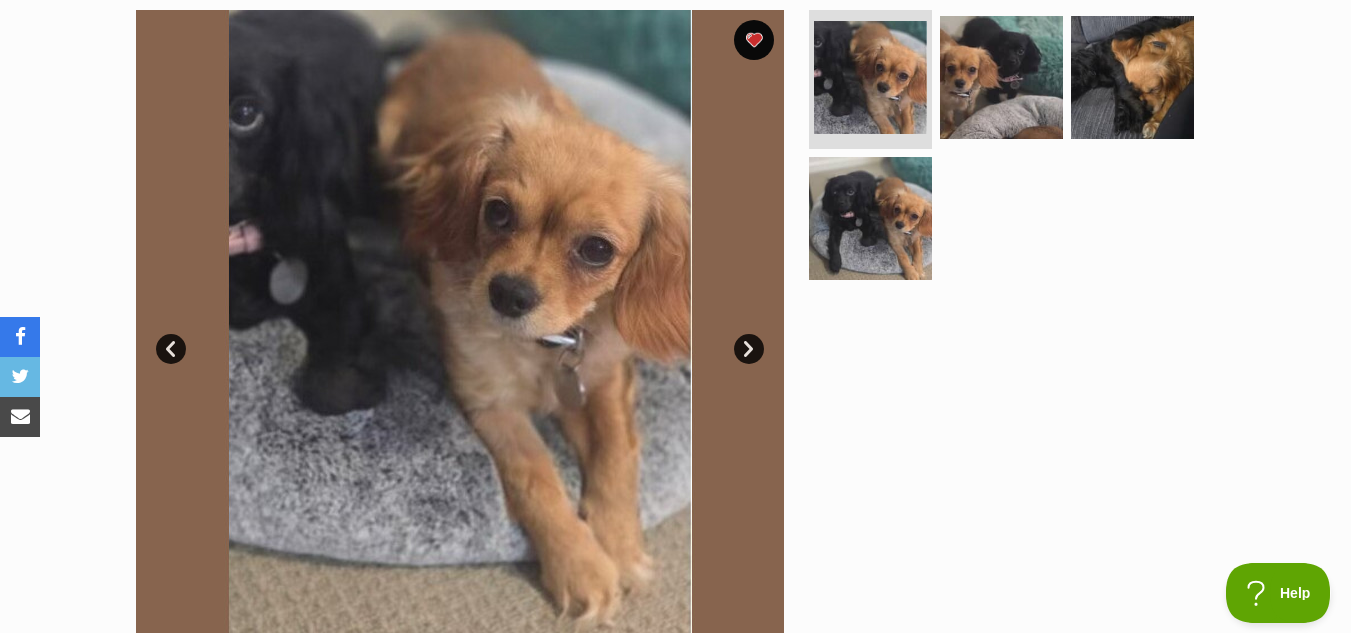 click on "Next" at bounding box center (749, 349) 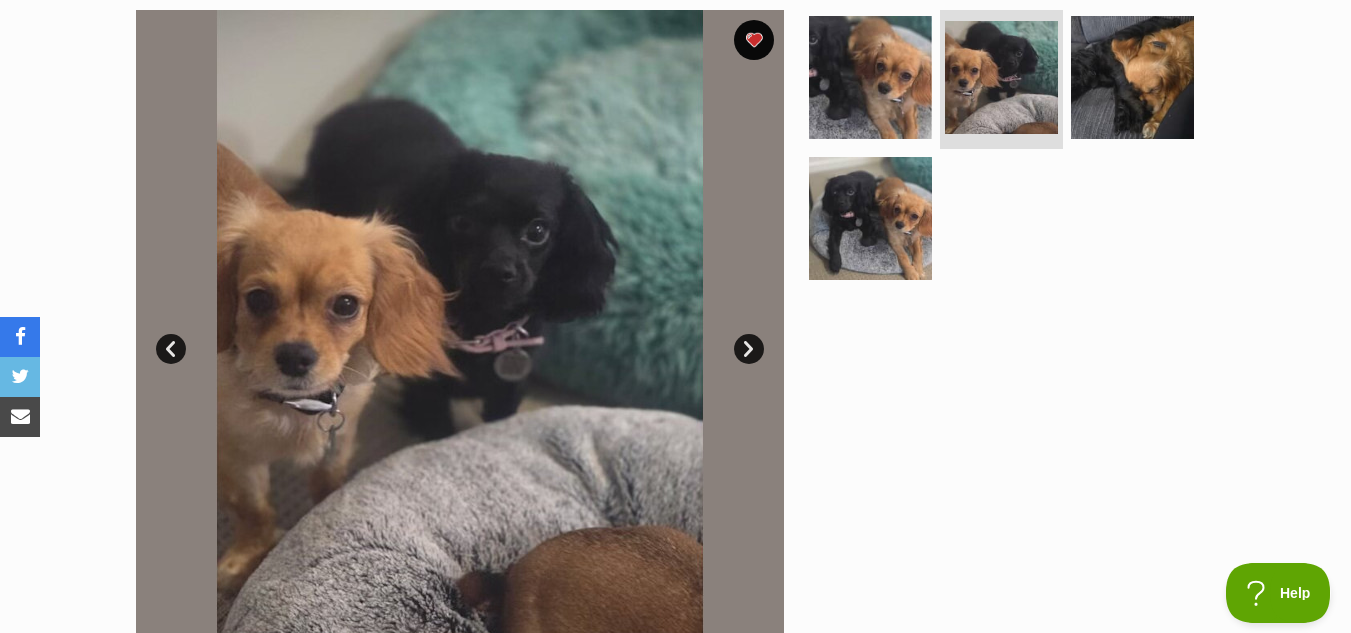 click on "Next" at bounding box center [749, 349] 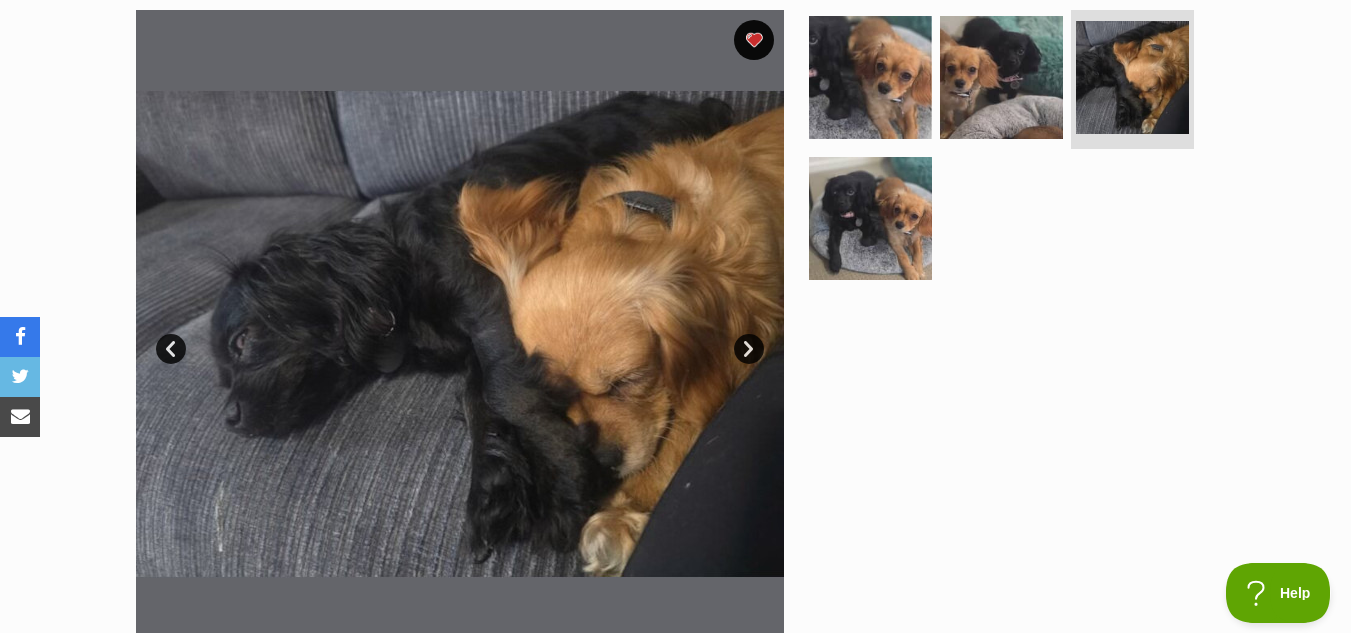 scroll, scrollTop: 0, scrollLeft: 0, axis: both 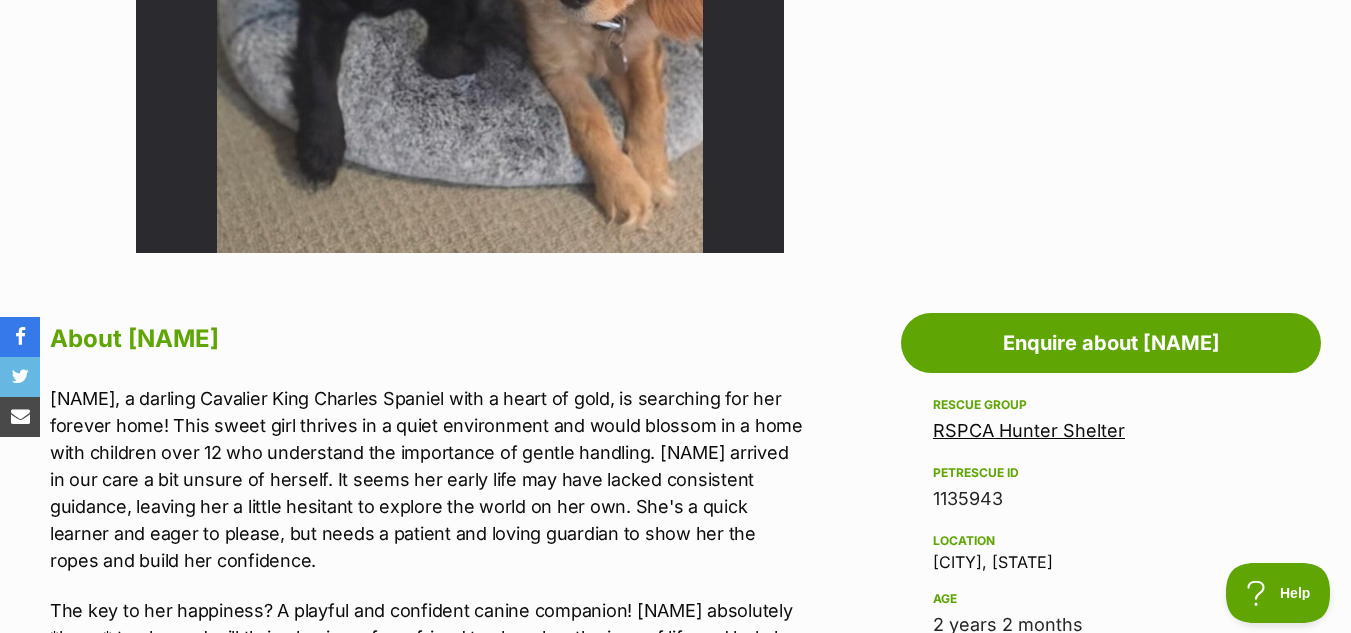 click on "RSPCA Hunter Shelter" at bounding box center (1029, 430) 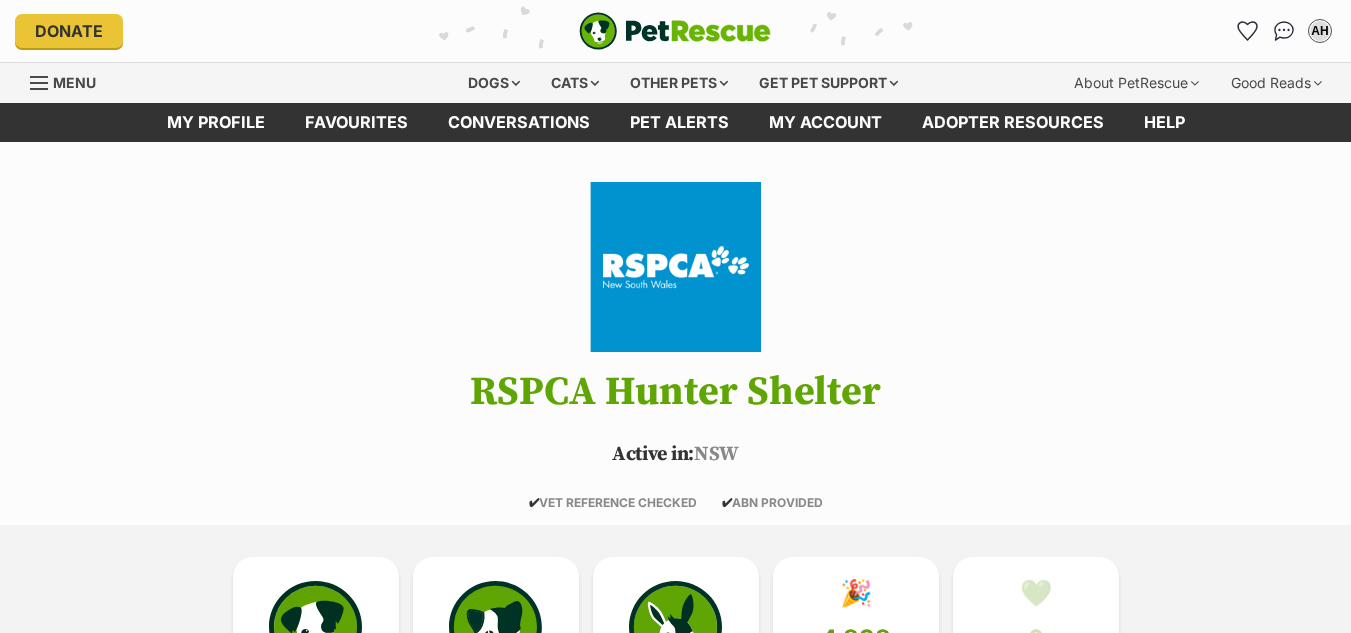 scroll, scrollTop: 0, scrollLeft: 0, axis: both 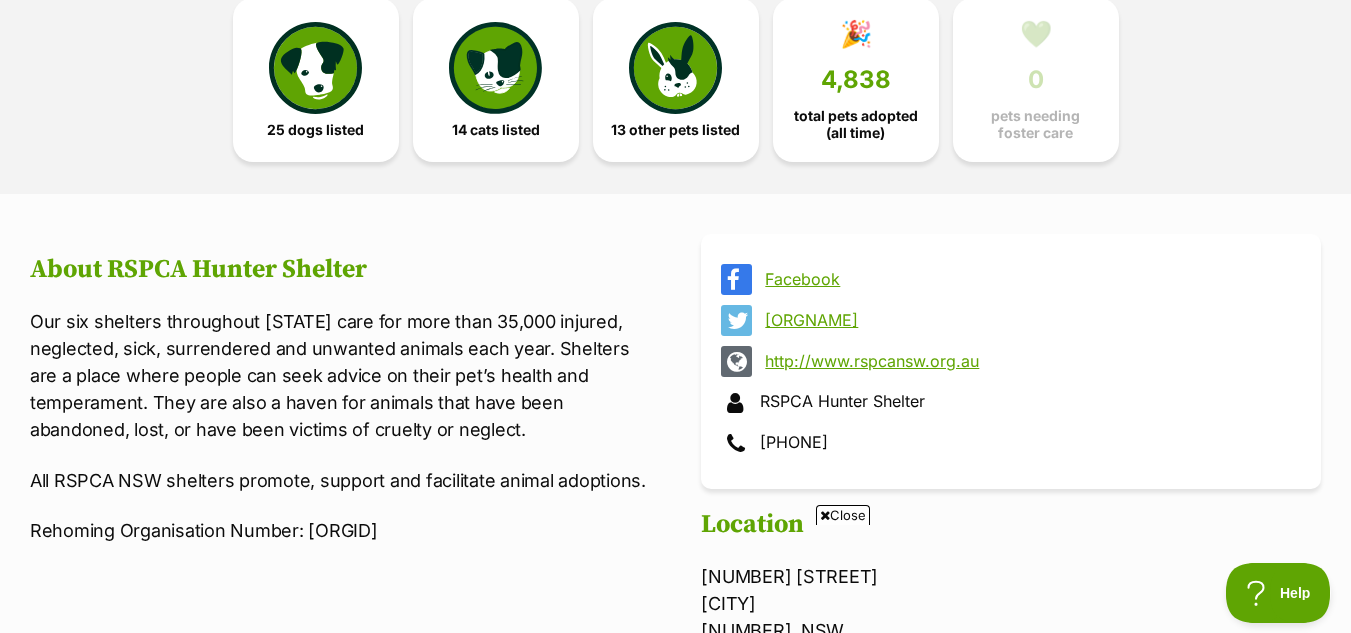 click on "Close" at bounding box center [843, 515] 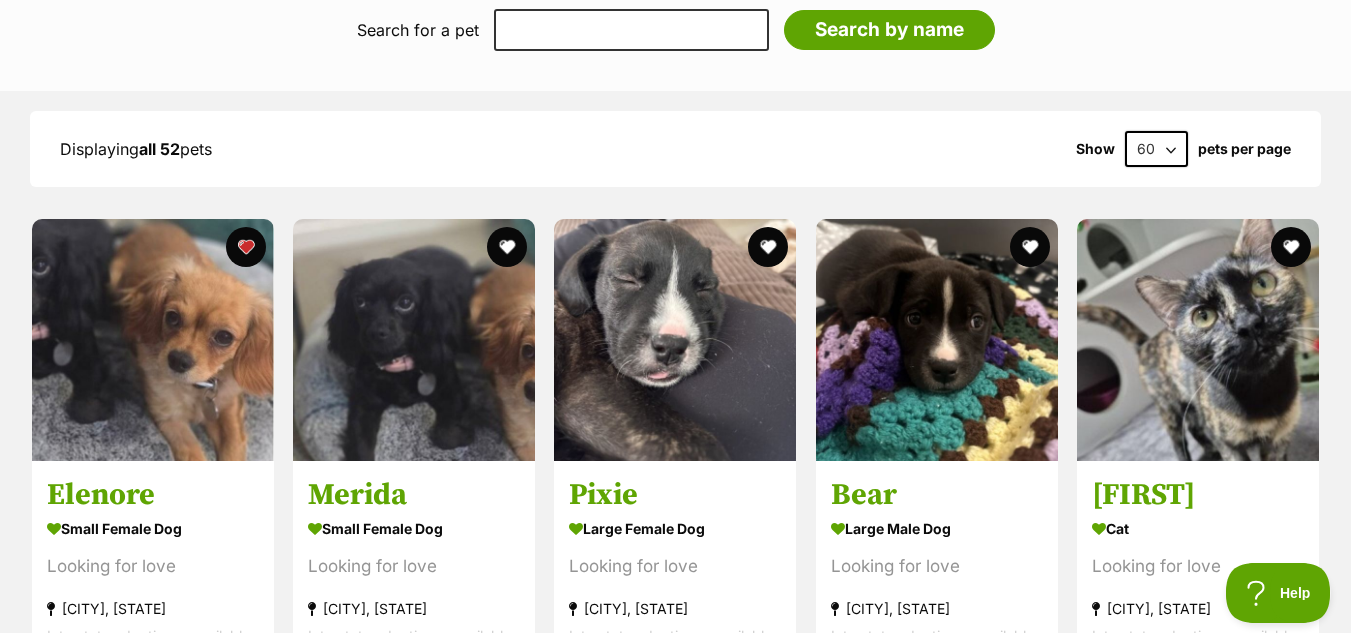 scroll, scrollTop: 1366, scrollLeft: 0, axis: vertical 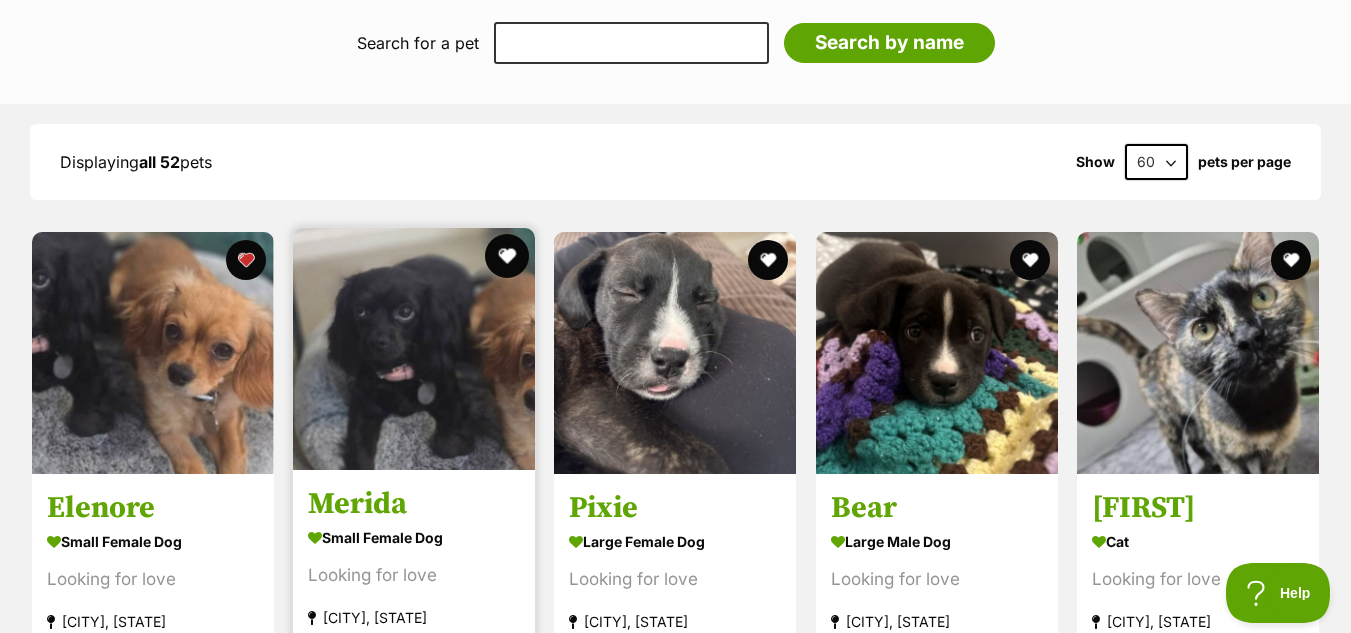 click at bounding box center (507, 256) 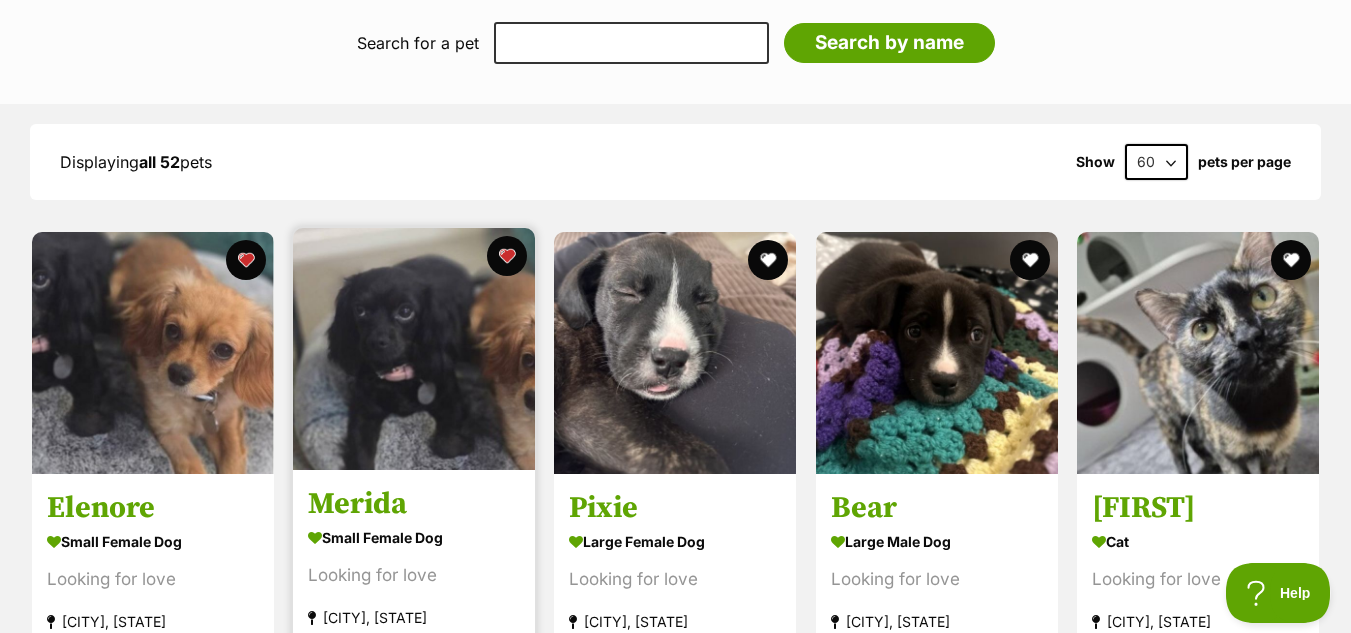 click on "Merida" at bounding box center [414, 504] 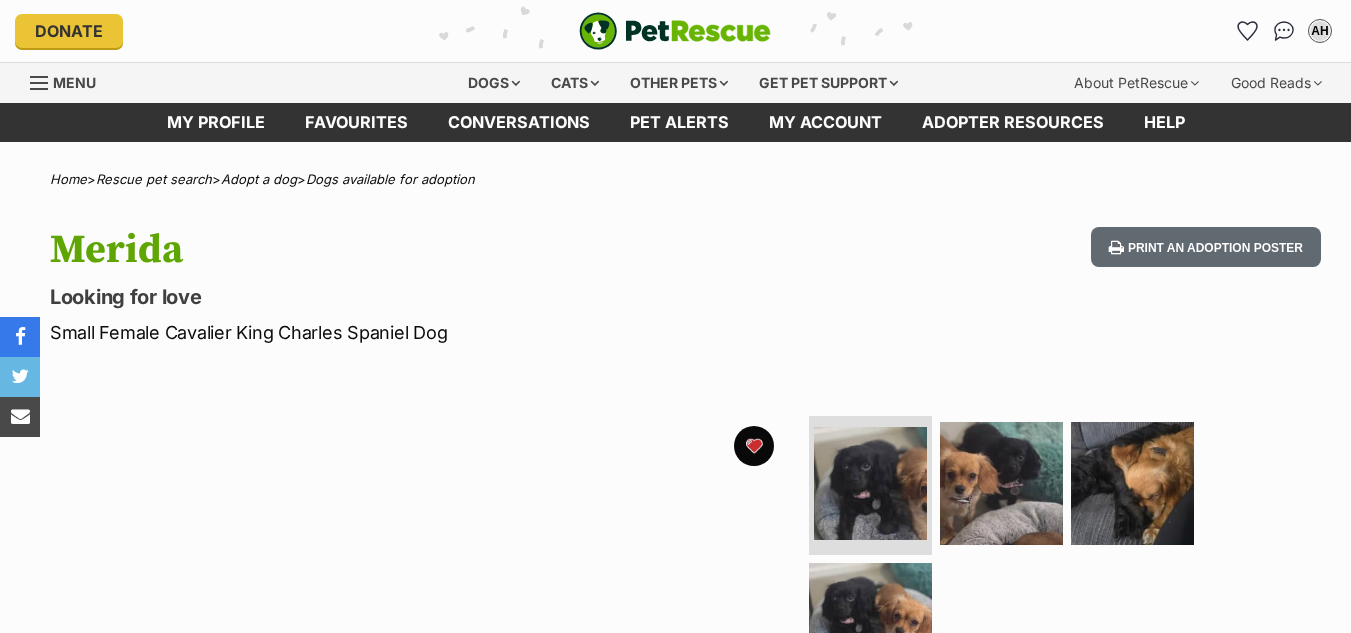 scroll, scrollTop: 0, scrollLeft: 0, axis: both 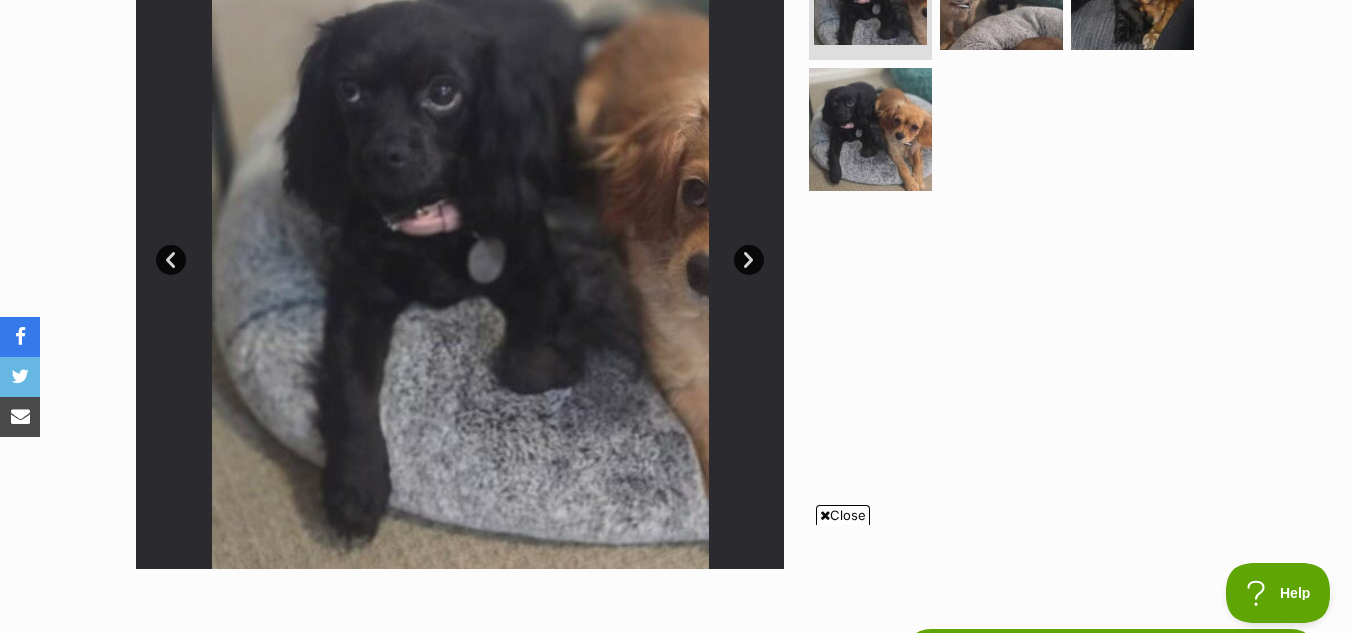 drag, startPoint x: 1361, startPoint y: 35, endPoint x: 1324, endPoint y: 110, distance: 83.630135 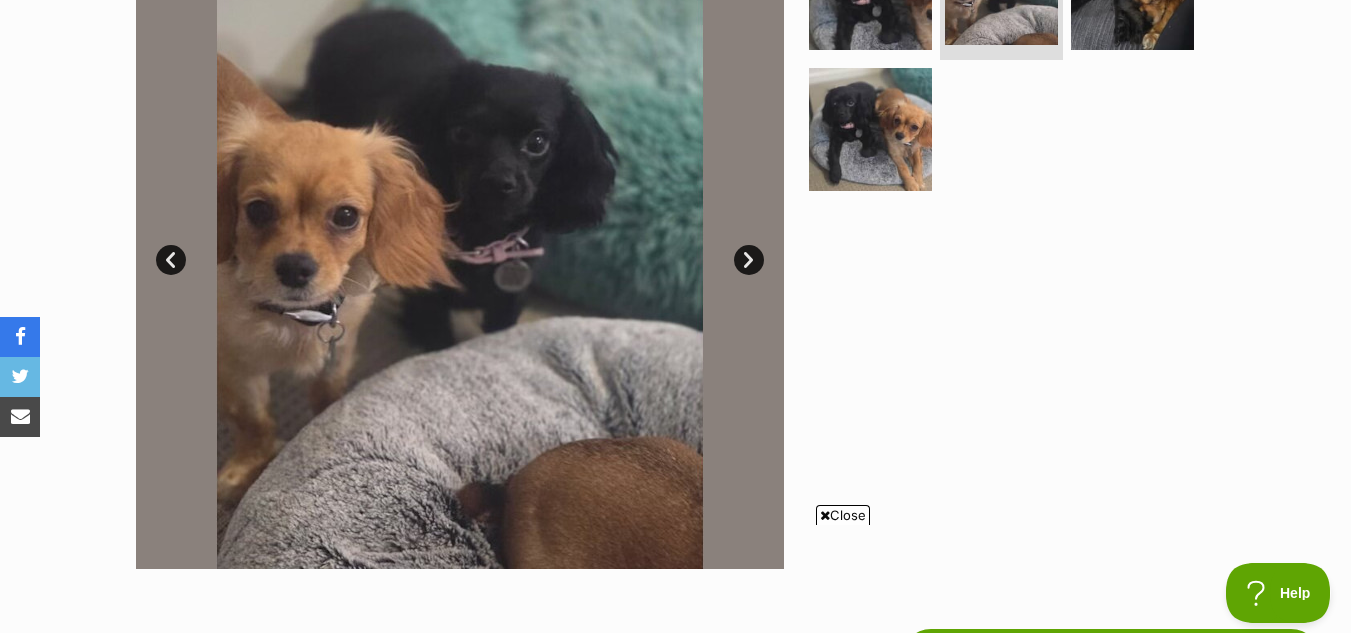 click on "Close" at bounding box center [843, 515] 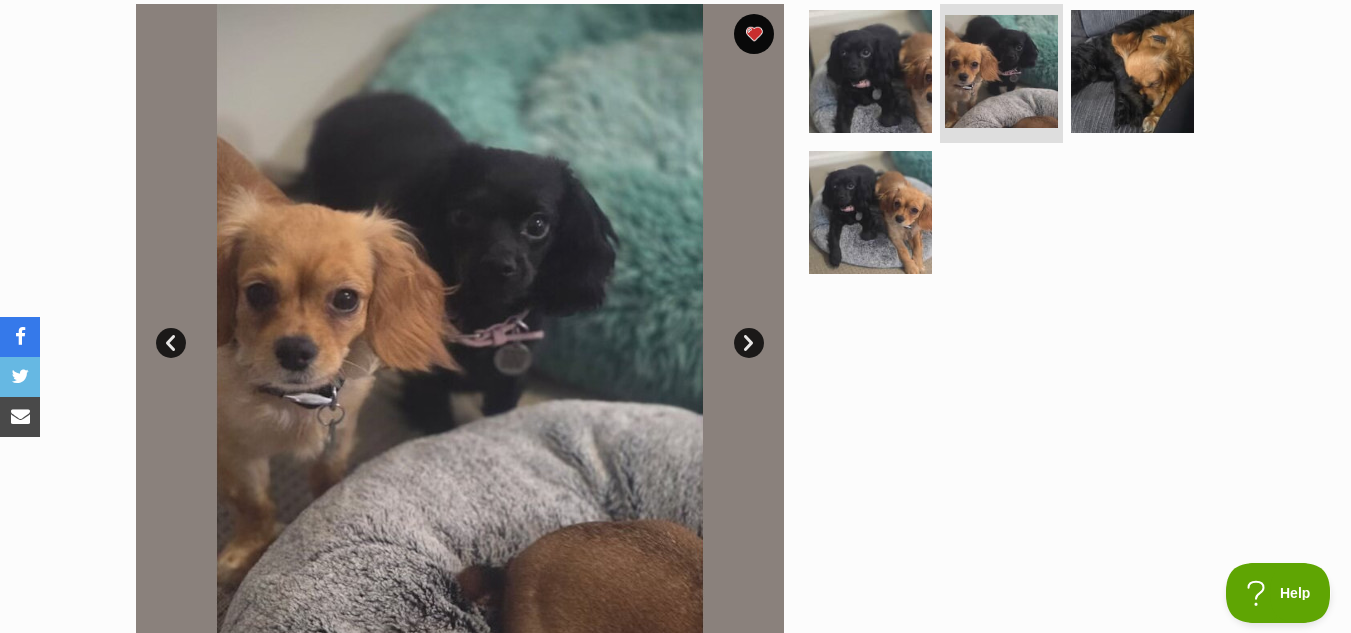 scroll, scrollTop: 405, scrollLeft: 0, axis: vertical 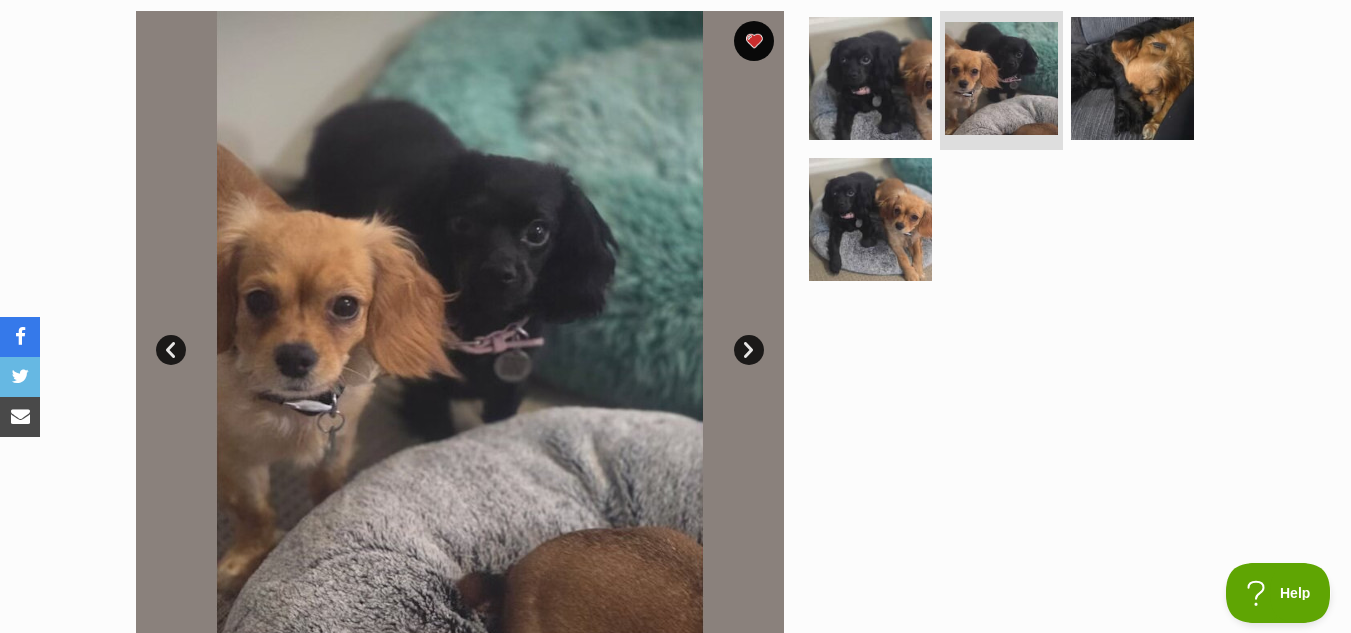 click on "Next" at bounding box center [749, 350] 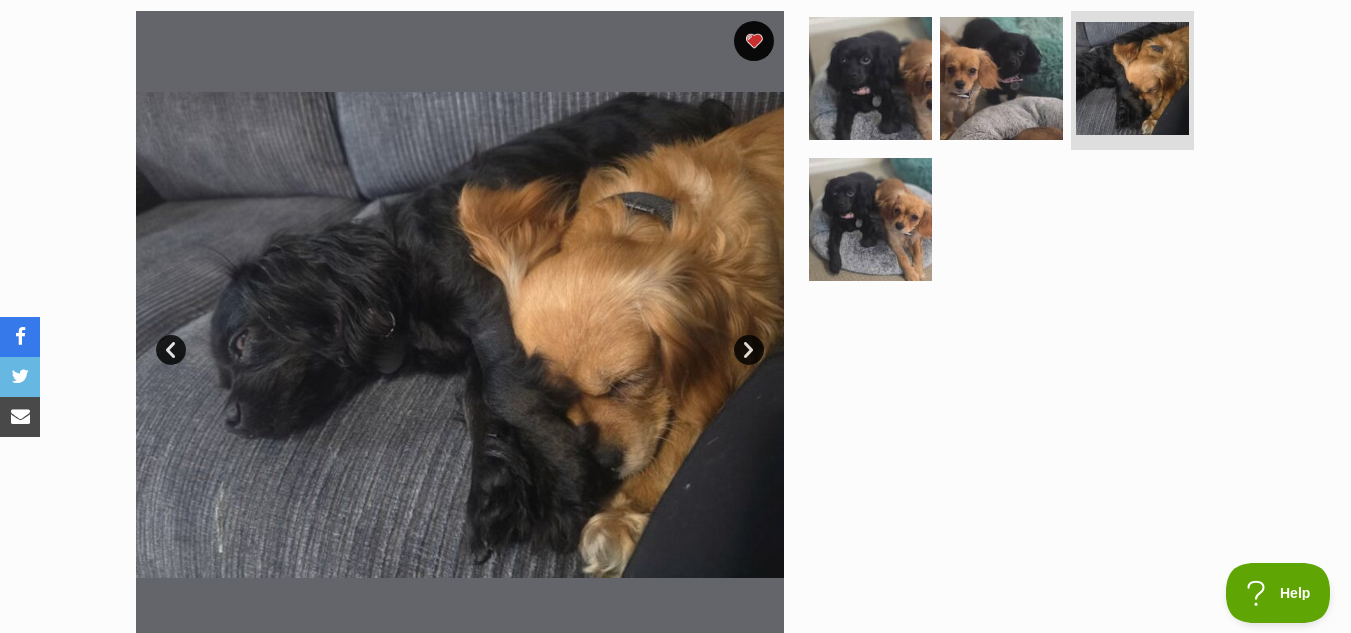 click on "Next" at bounding box center (749, 350) 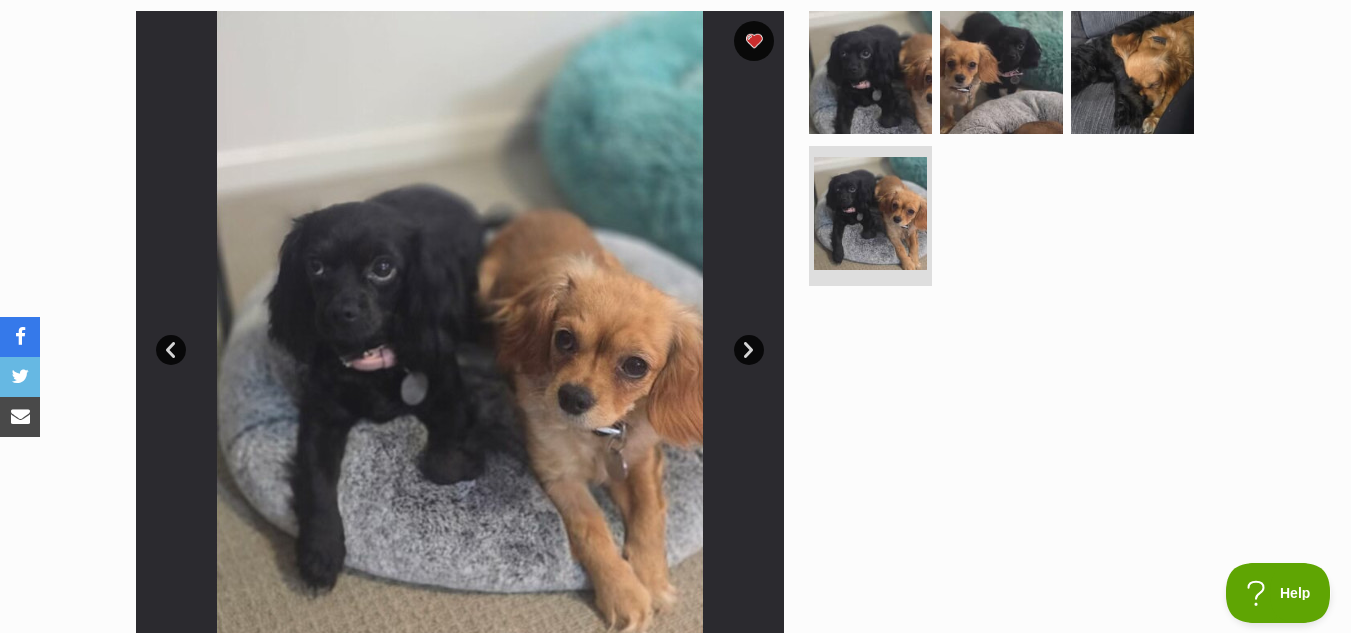 click on "Next" at bounding box center [749, 350] 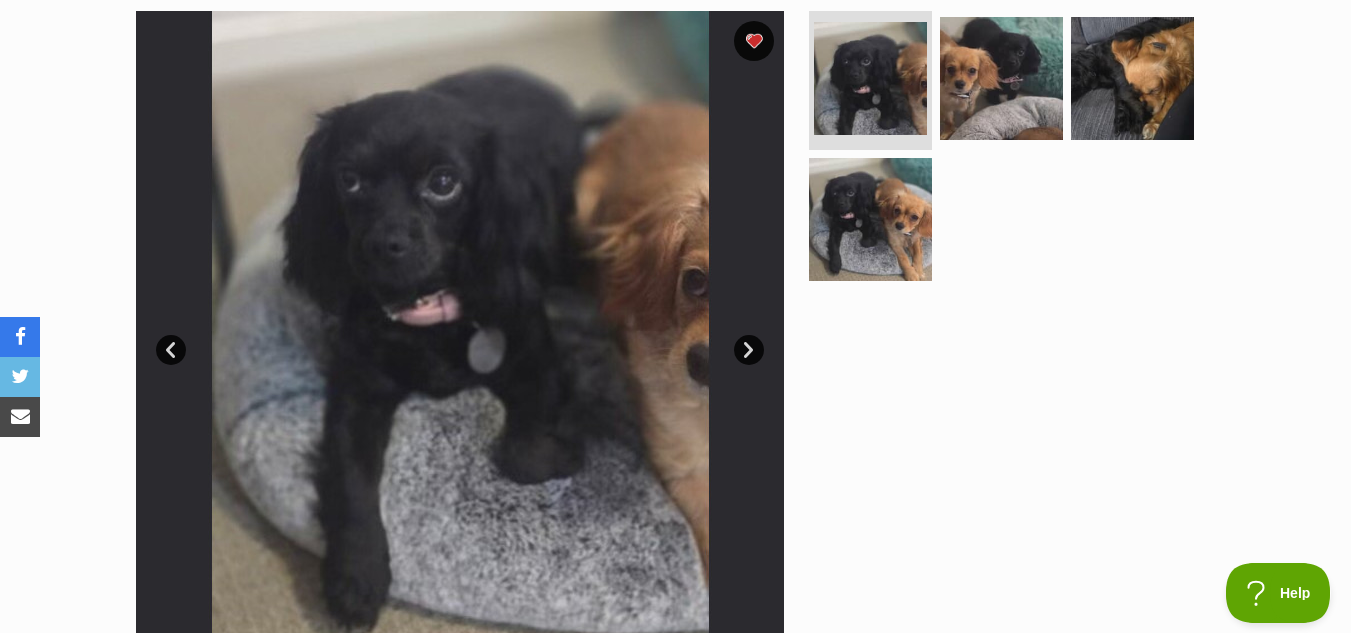 click on "Next" at bounding box center [749, 350] 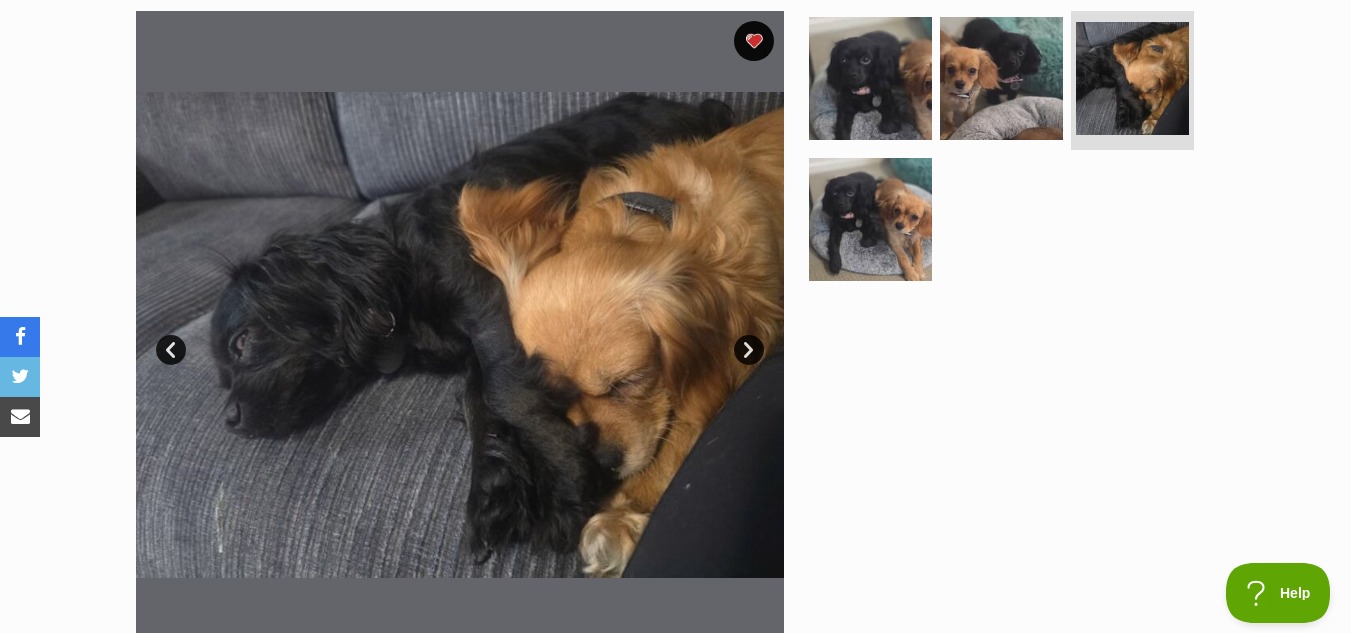 click on "Prev" at bounding box center [171, 350] 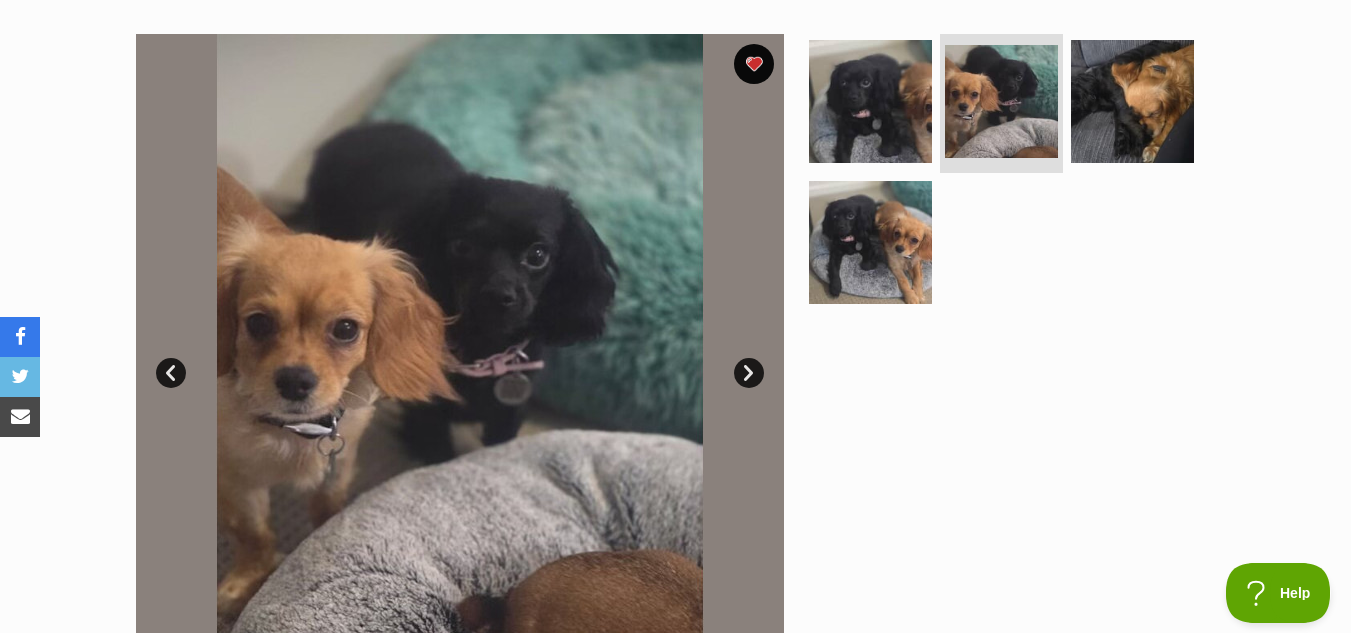scroll, scrollTop: 465, scrollLeft: 0, axis: vertical 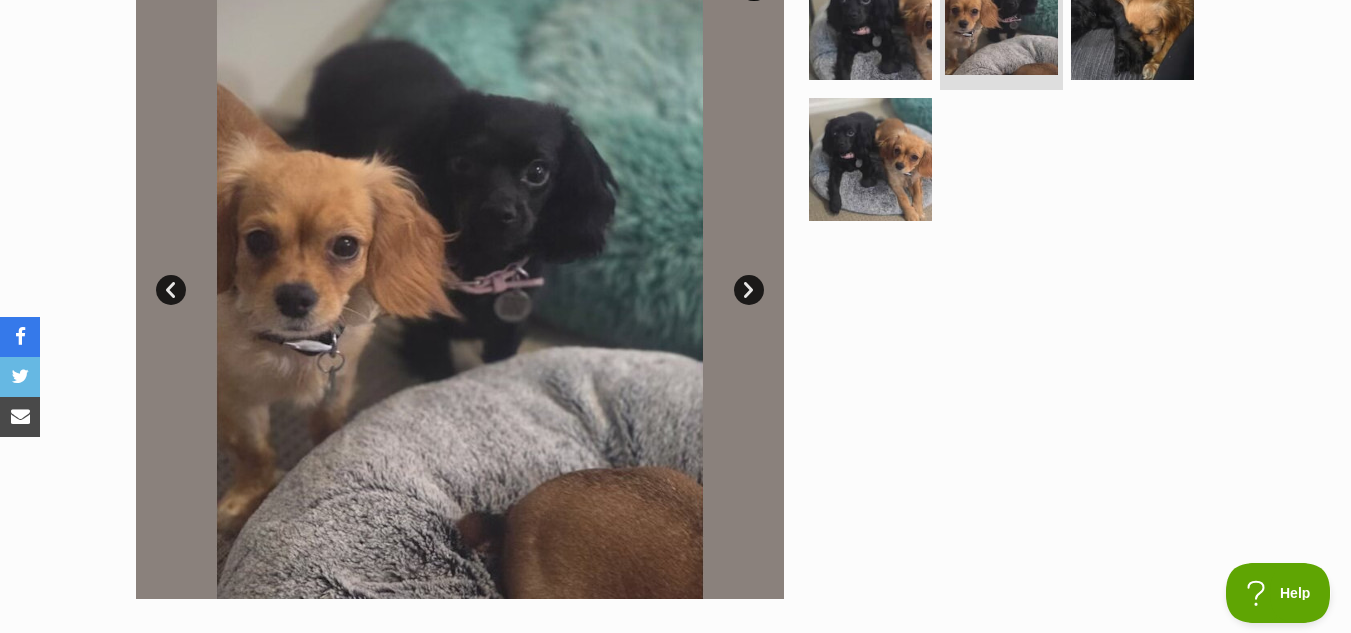 click on "Next" at bounding box center [749, 290] 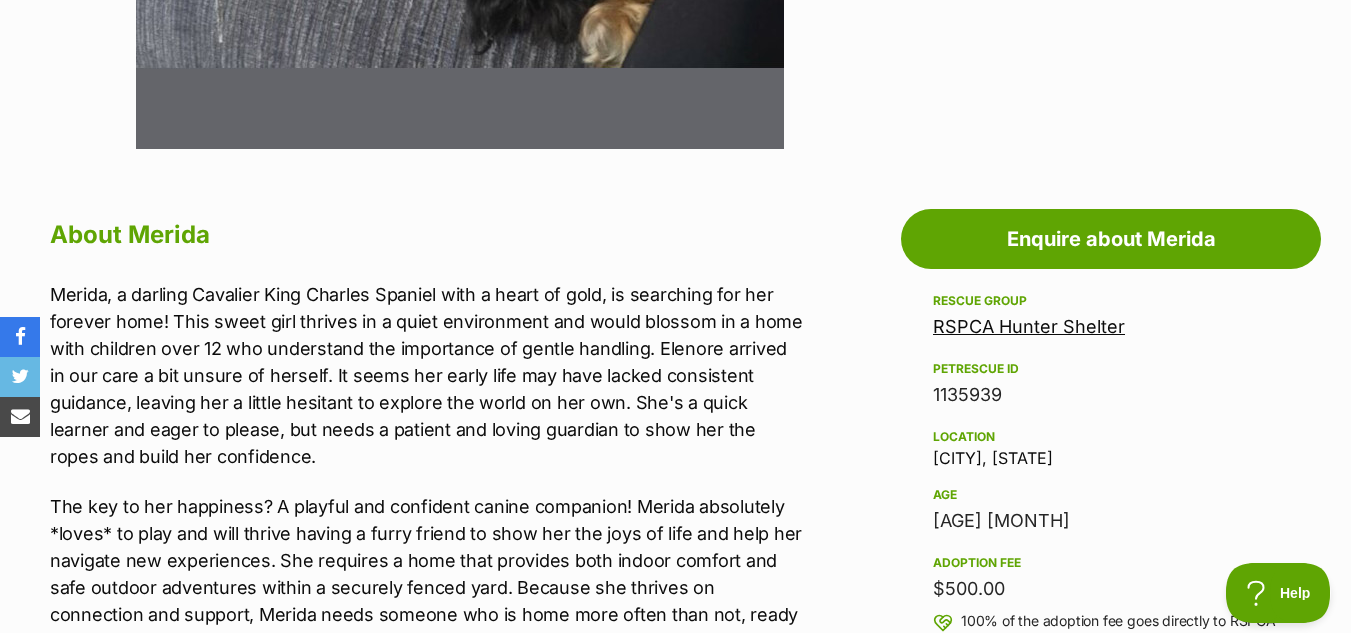 scroll, scrollTop: 1170, scrollLeft: 0, axis: vertical 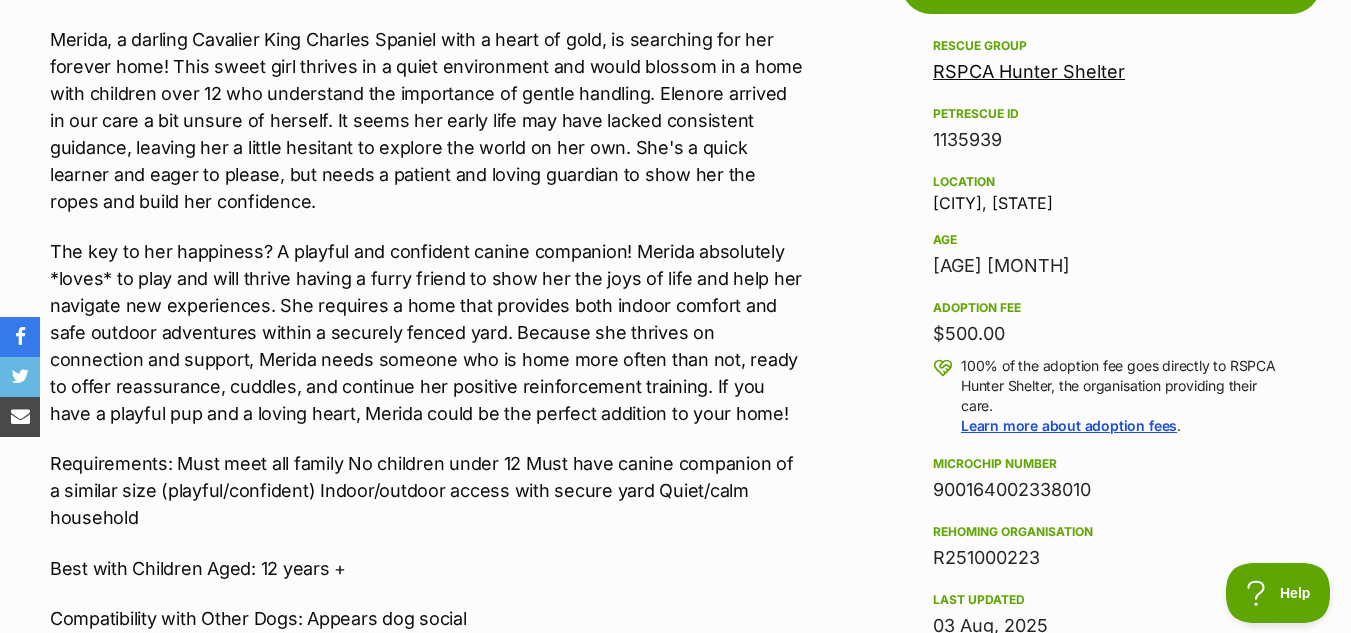 click on "RSPCA Hunter Shelter" at bounding box center [1029, 71] 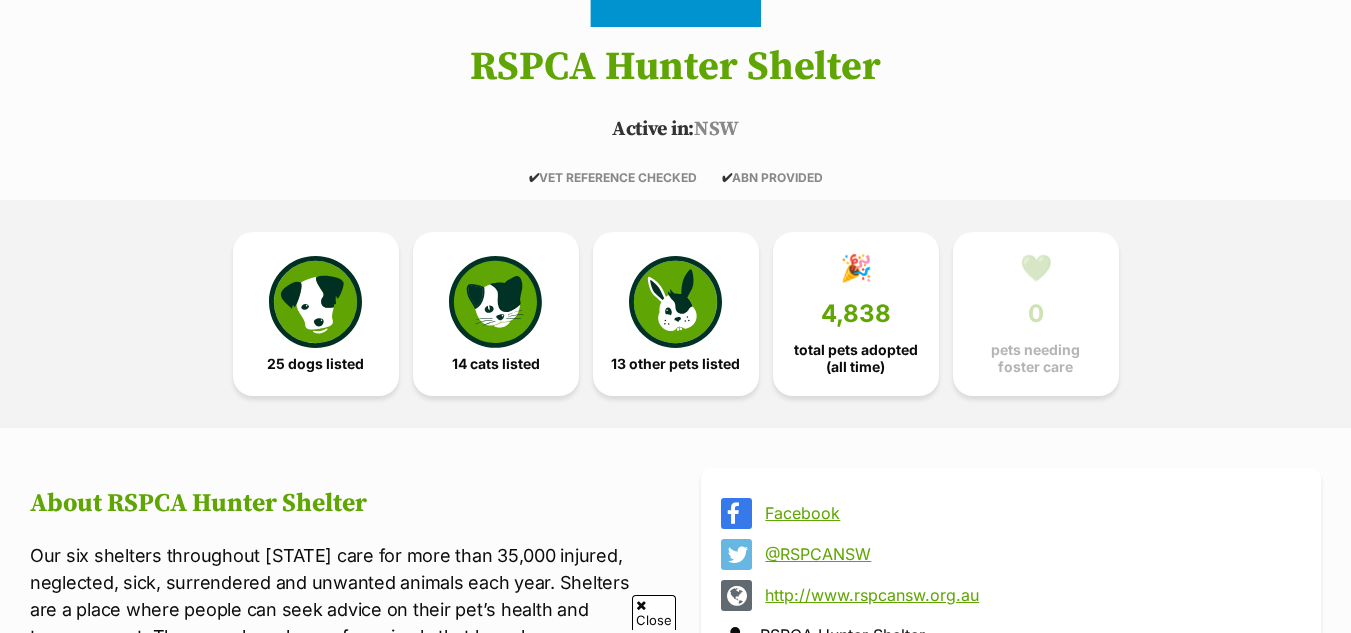 scroll, scrollTop: 1651, scrollLeft: 0, axis: vertical 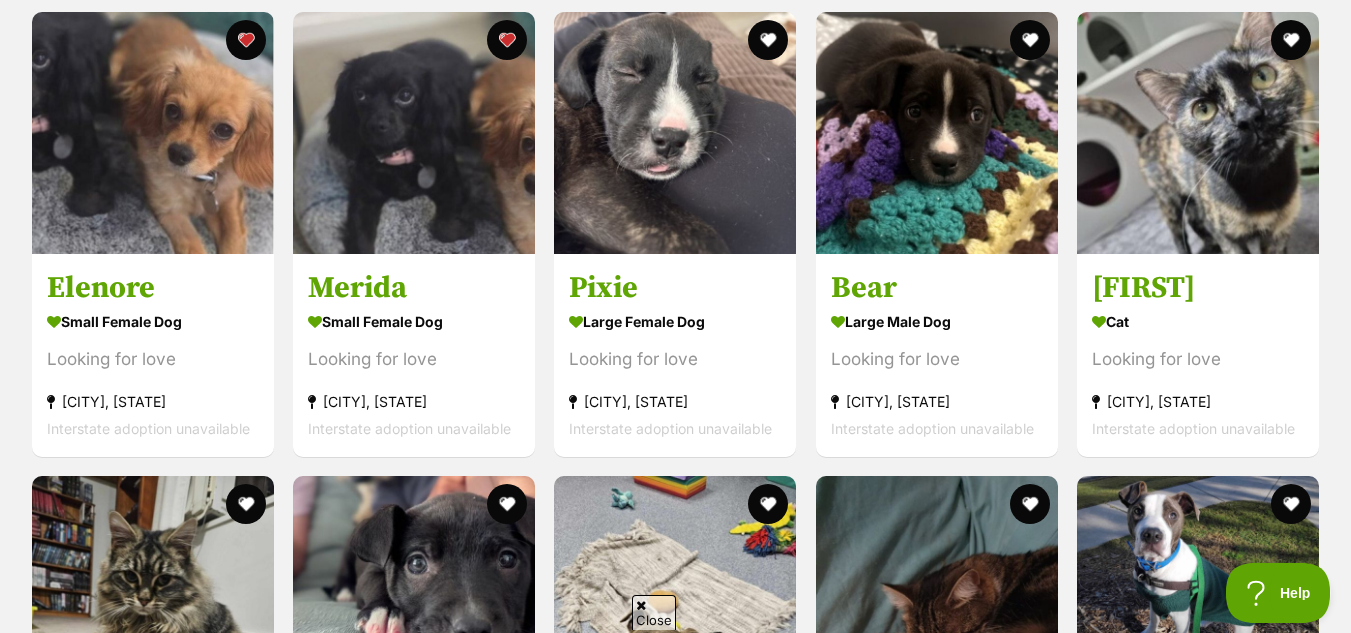 click on "Skip to main content
Log in to favourite this pet
Log in
Or sign up
Search PetRescue
Search for a pet, rescue group or article
Please select PetRescue ID
Pet name
Group
Article
Go
E.g. enter a pet's id into the search.
E.g. enter a pet's name into the search.
E.g. enter a rescue groups's name.
E.g. enter in a keyword to find an article.
Please let us know who you'd like to donate to
I’d like to make a donation to support PetRescue's work
I’d like to make a donation to RSPCA Hunter Shelter
Log in to set up alerts
Log in
Or sign up
Close Sidebar
Welcome, Amanda Harvey!
Log out
Find pets to foster or adopt
Browse for dogs and puppies
Browse for cats and kittens
Browse for other pets
Search the website
Pets needing foster care
All pets" at bounding box center [675, 2303] 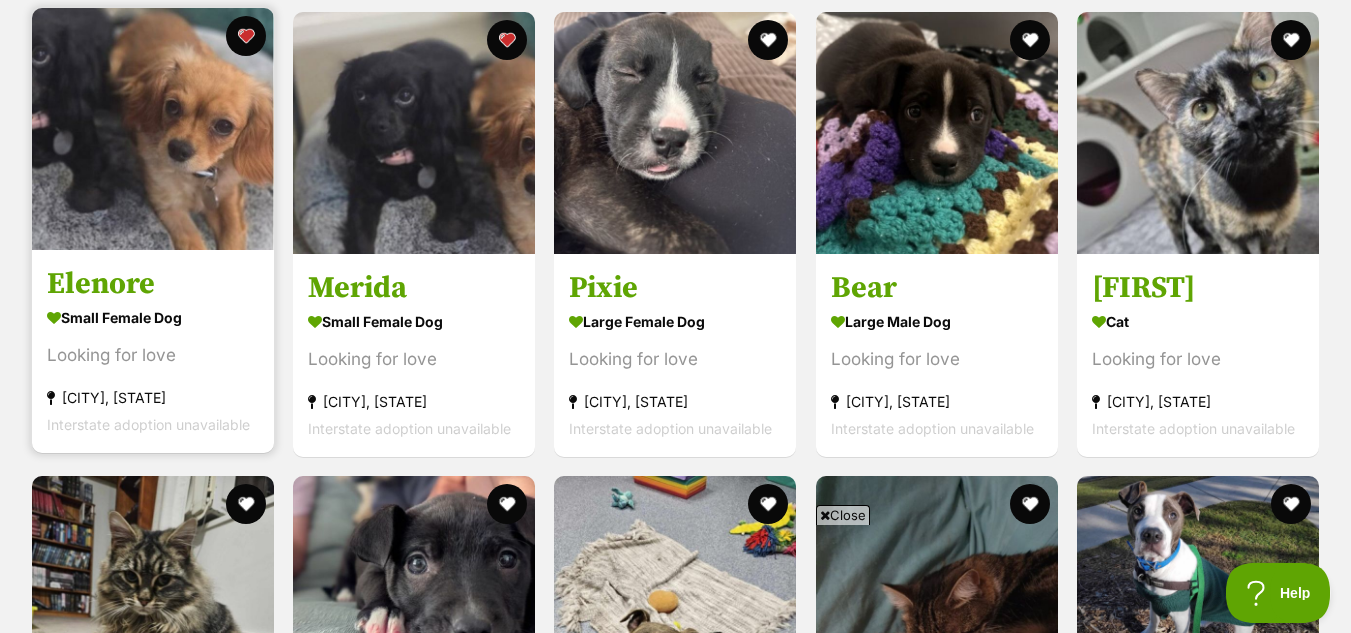 click at bounding box center (153, 129) 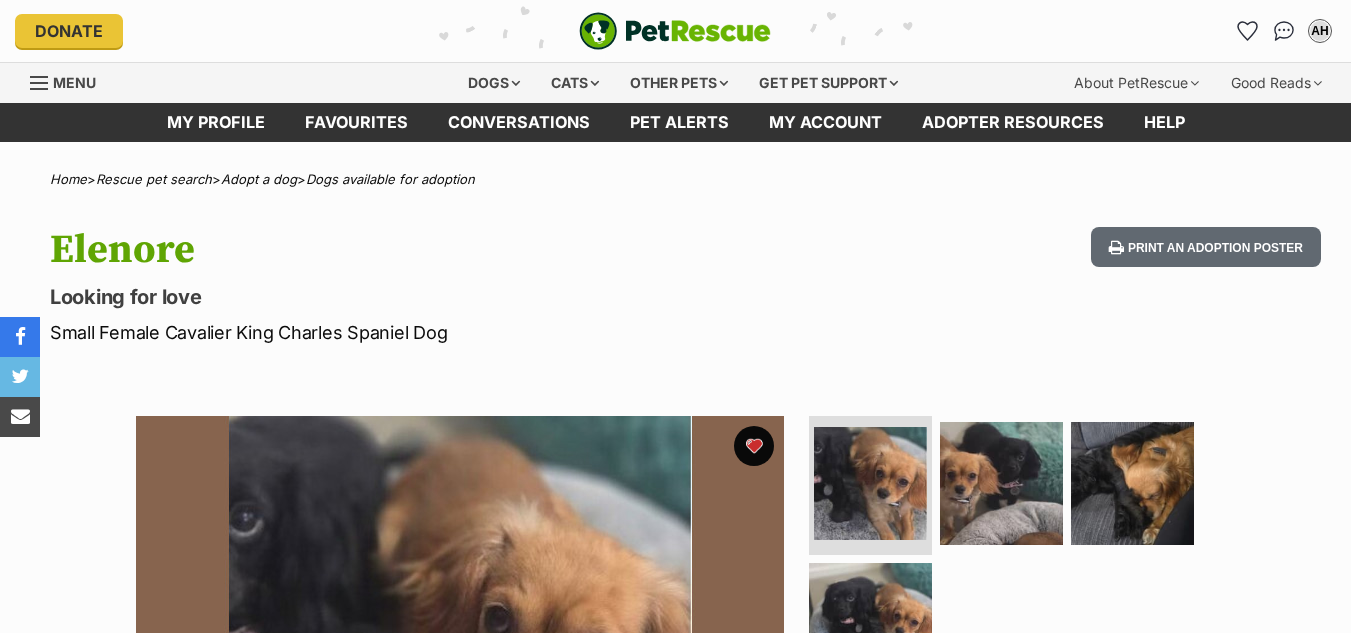 scroll, scrollTop: 0, scrollLeft: 0, axis: both 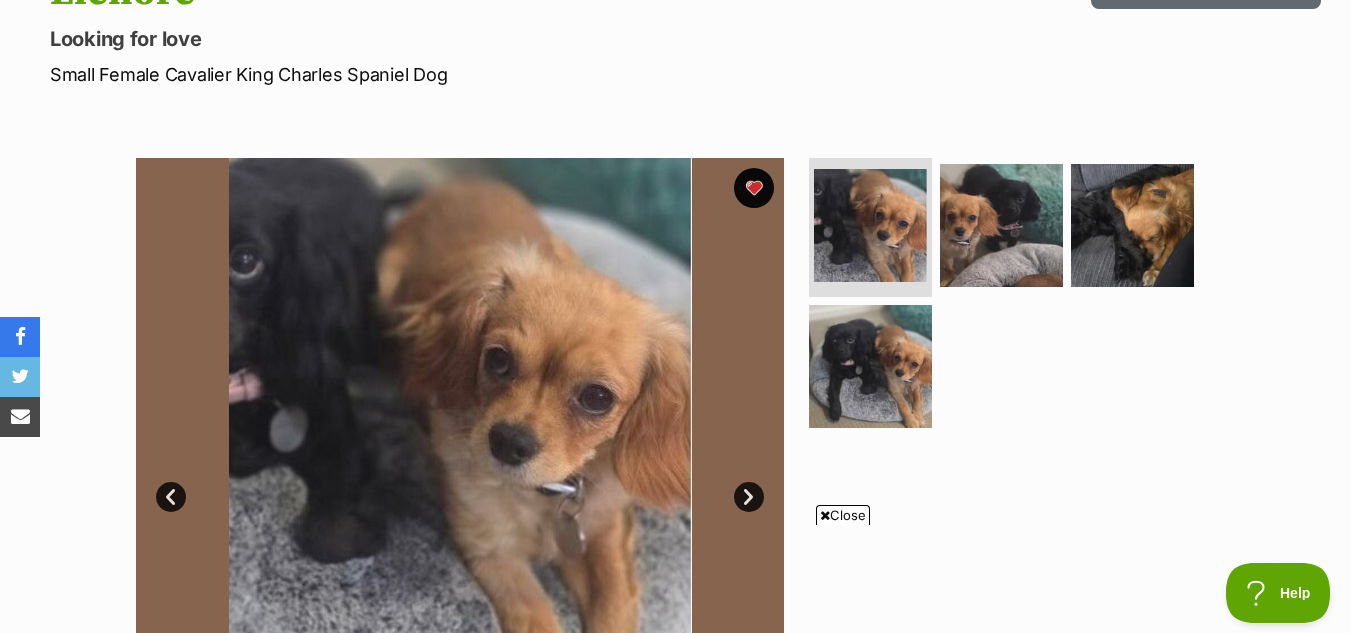 drag, startPoint x: 1357, startPoint y: 53, endPoint x: 1316, endPoint y: 106, distance: 67.00746 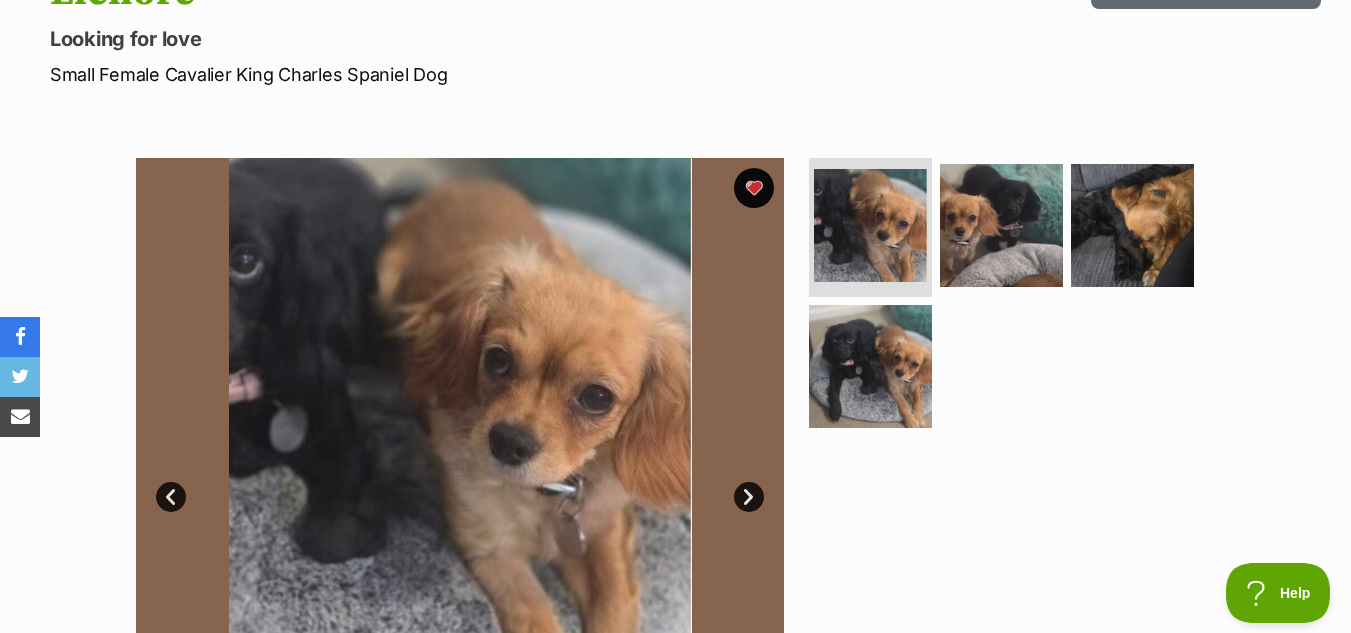 click on "Next" at bounding box center (749, 497) 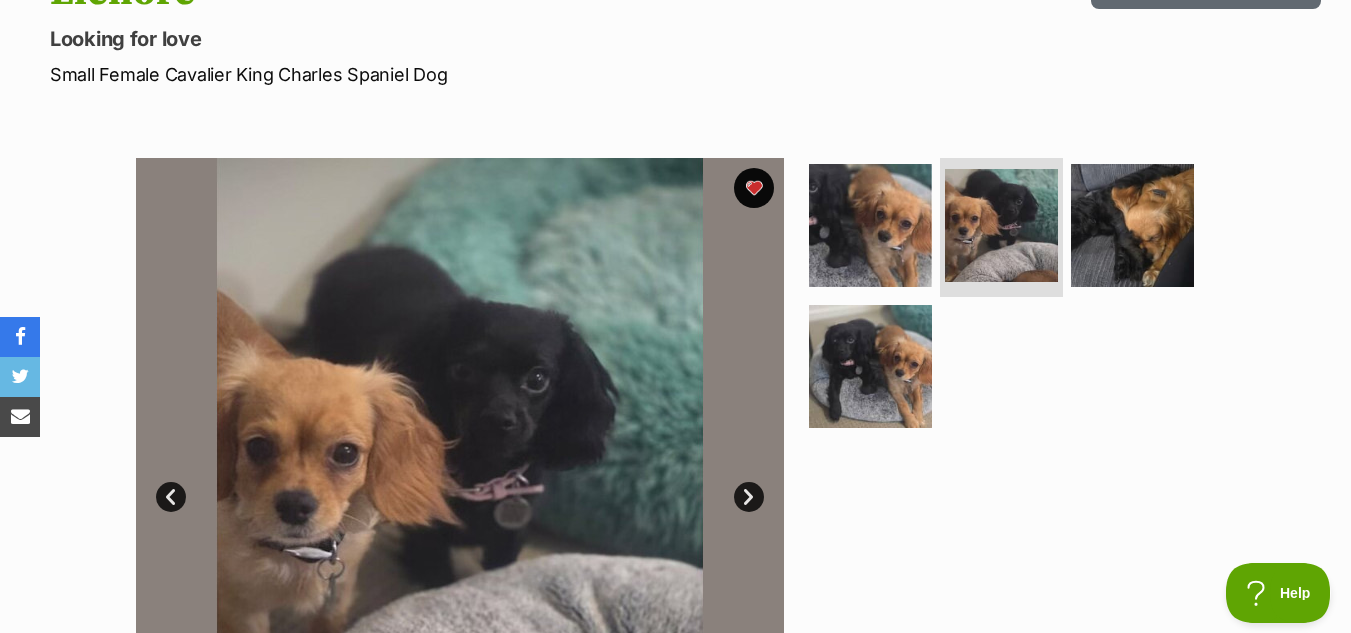 click on "Next" at bounding box center (749, 497) 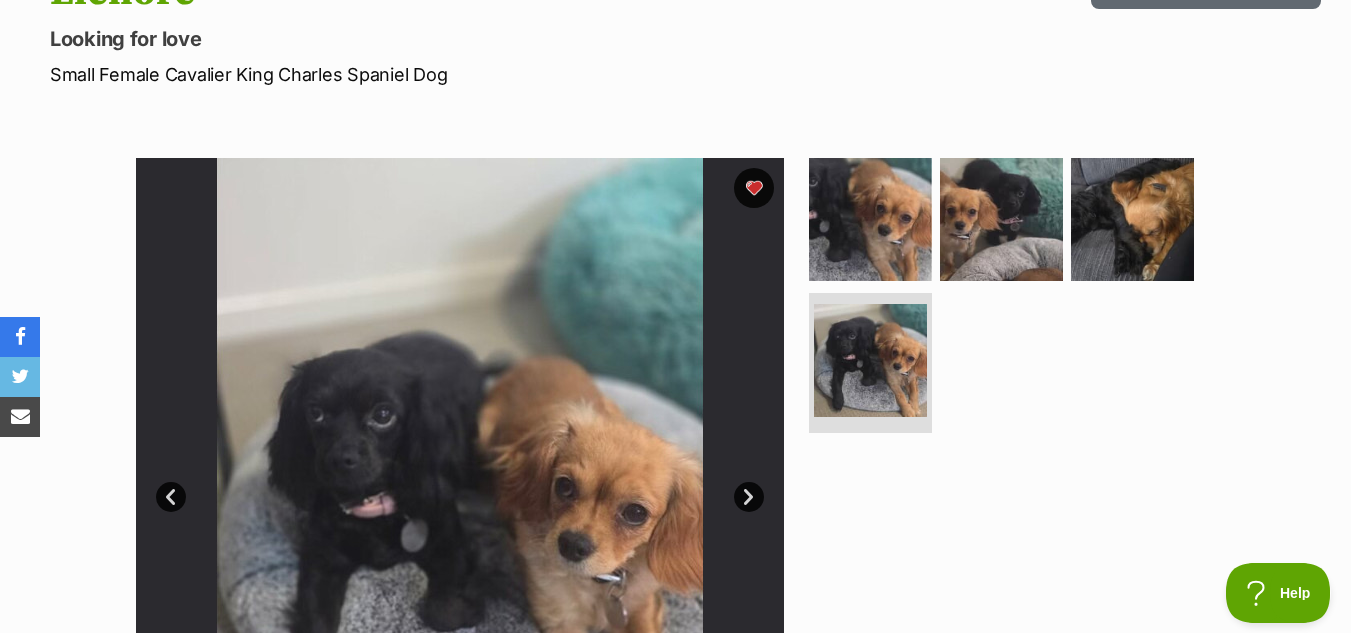 click on "Next" at bounding box center (749, 497) 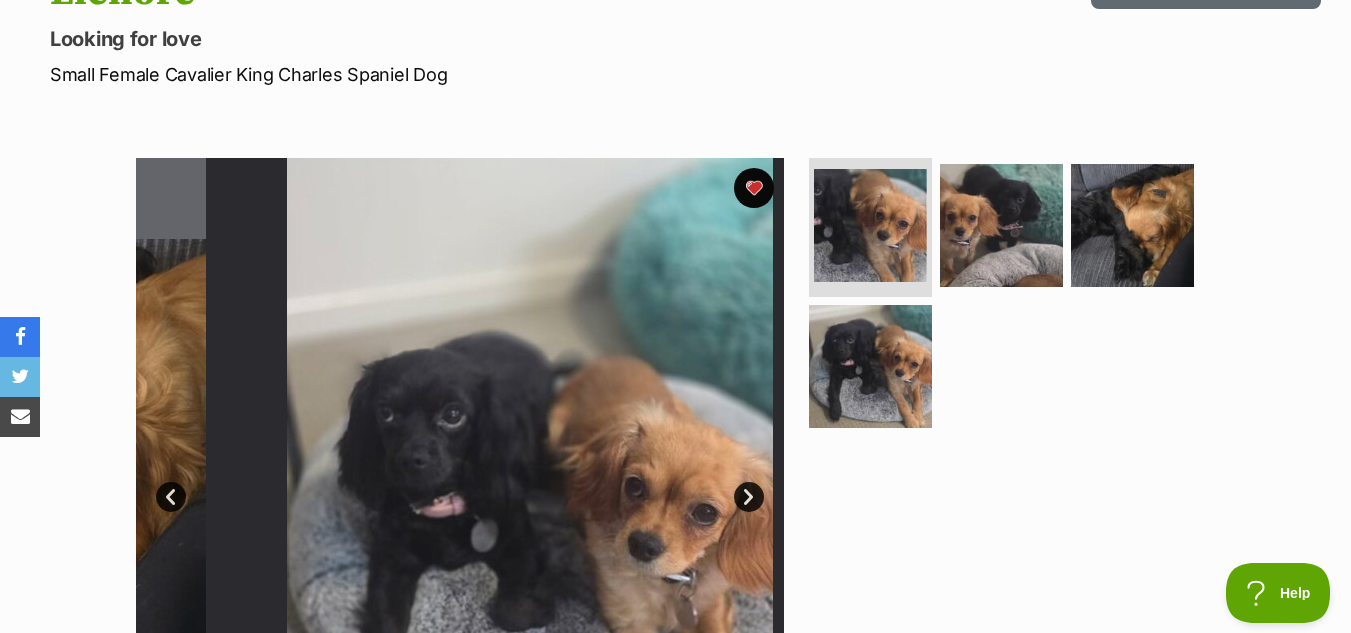 click on "Next" at bounding box center [749, 497] 